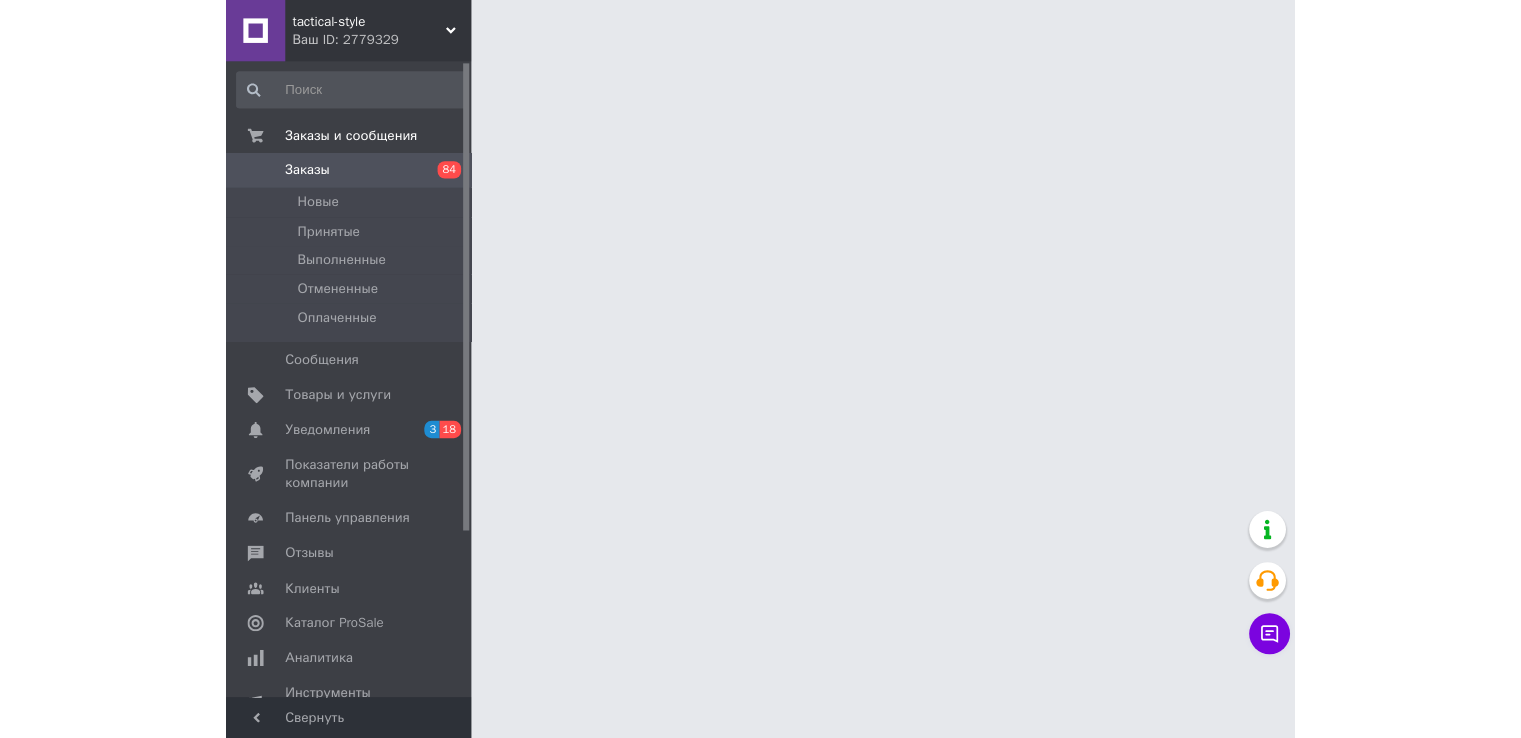 scroll, scrollTop: 0, scrollLeft: 0, axis: both 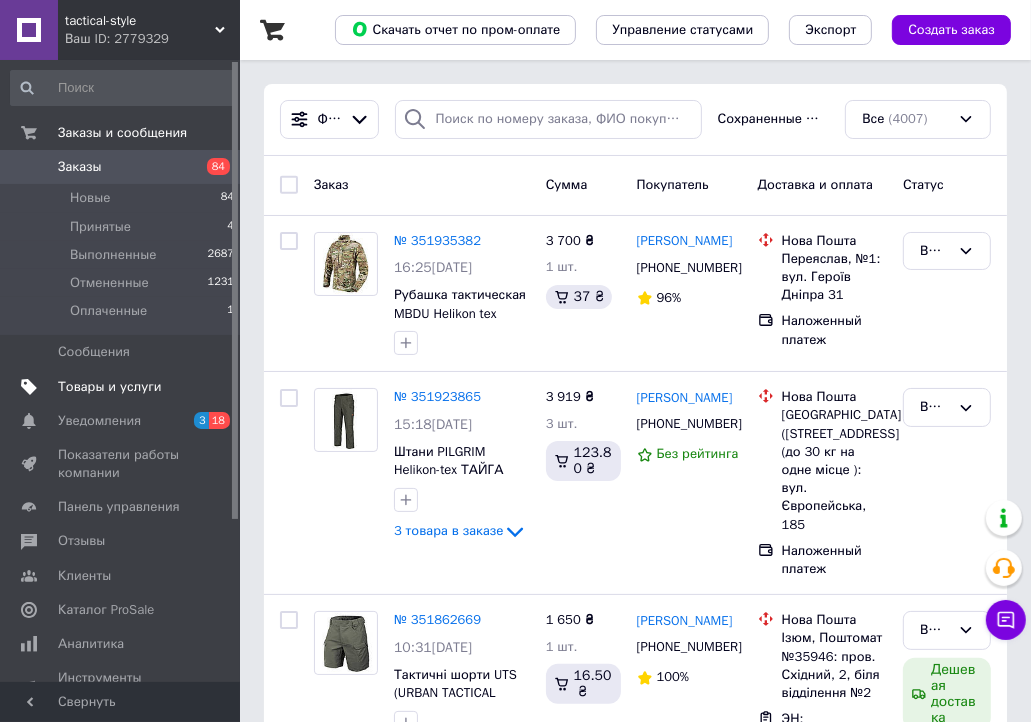 click on "Товары и услуги" at bounding box center (110, 387) 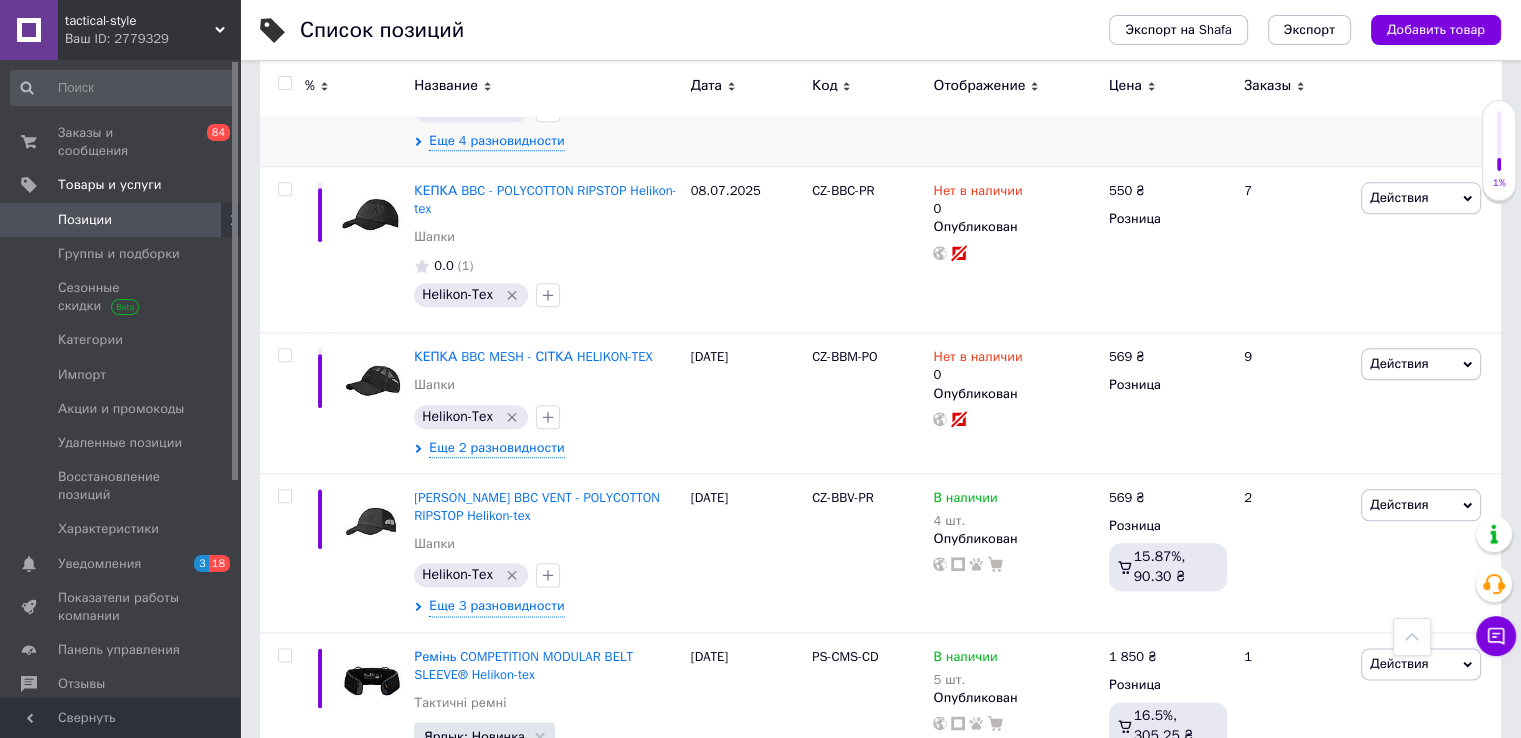 scroll, scrollTop: 2300, scrollLeft: 0, axis: vertical 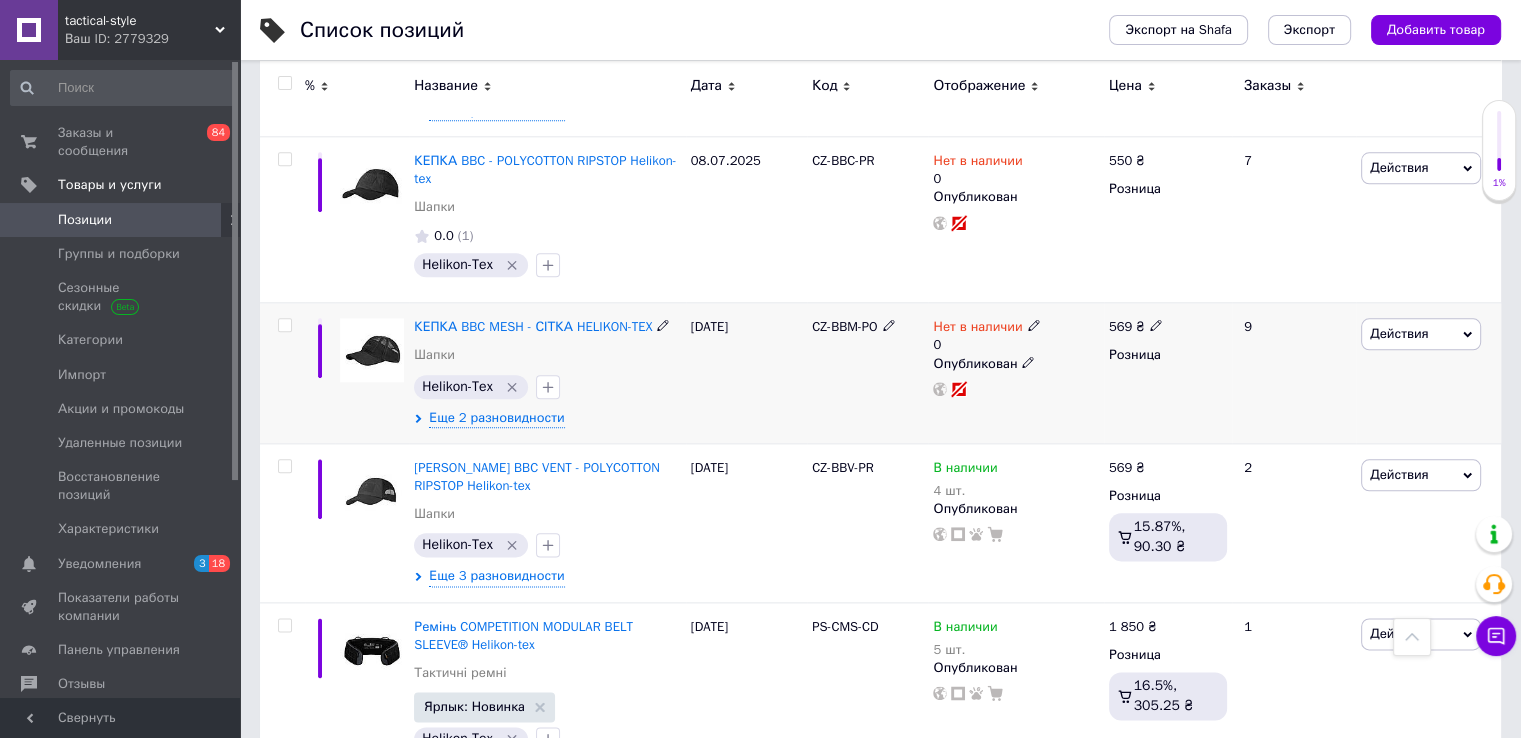 click 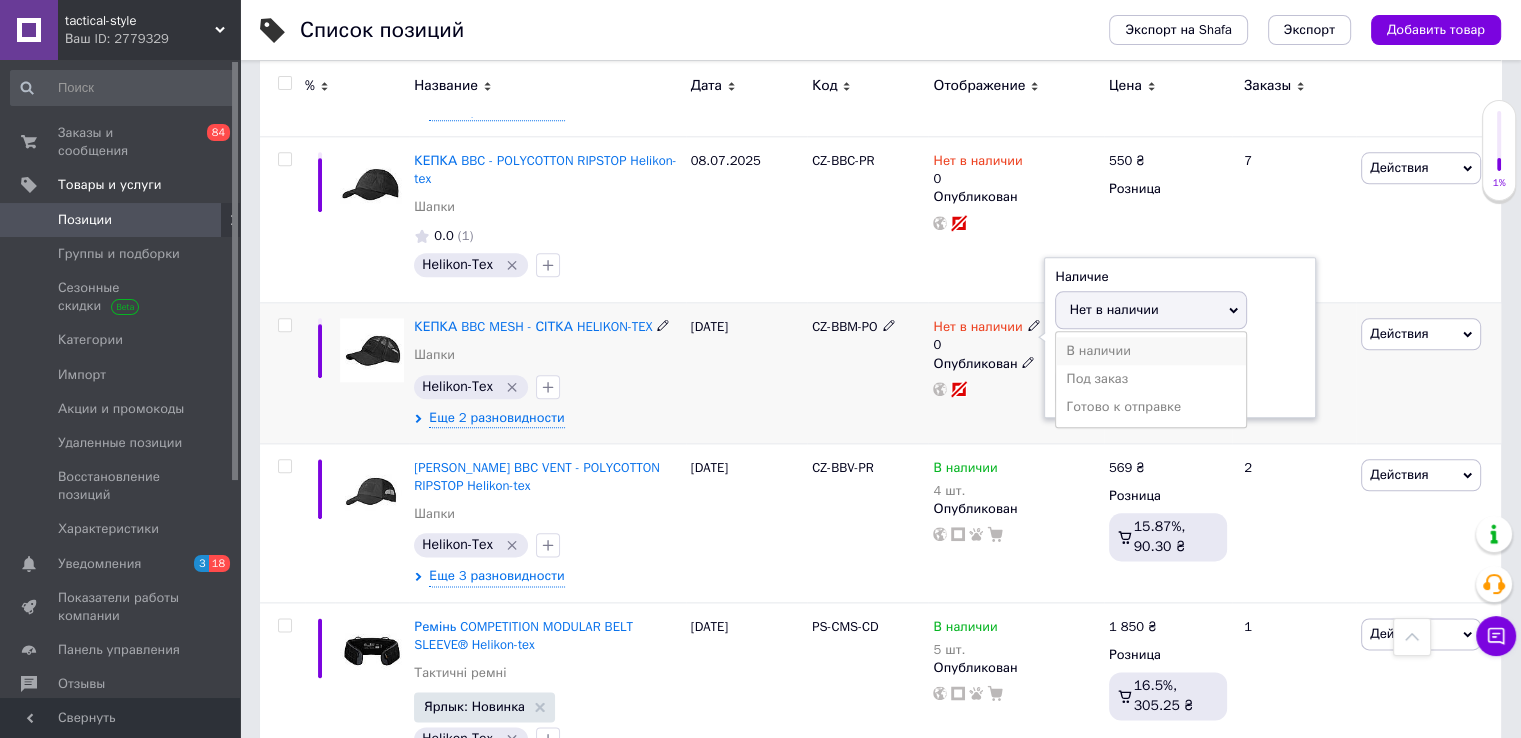 click on "В наличии" at bounding box center [1151, 351] 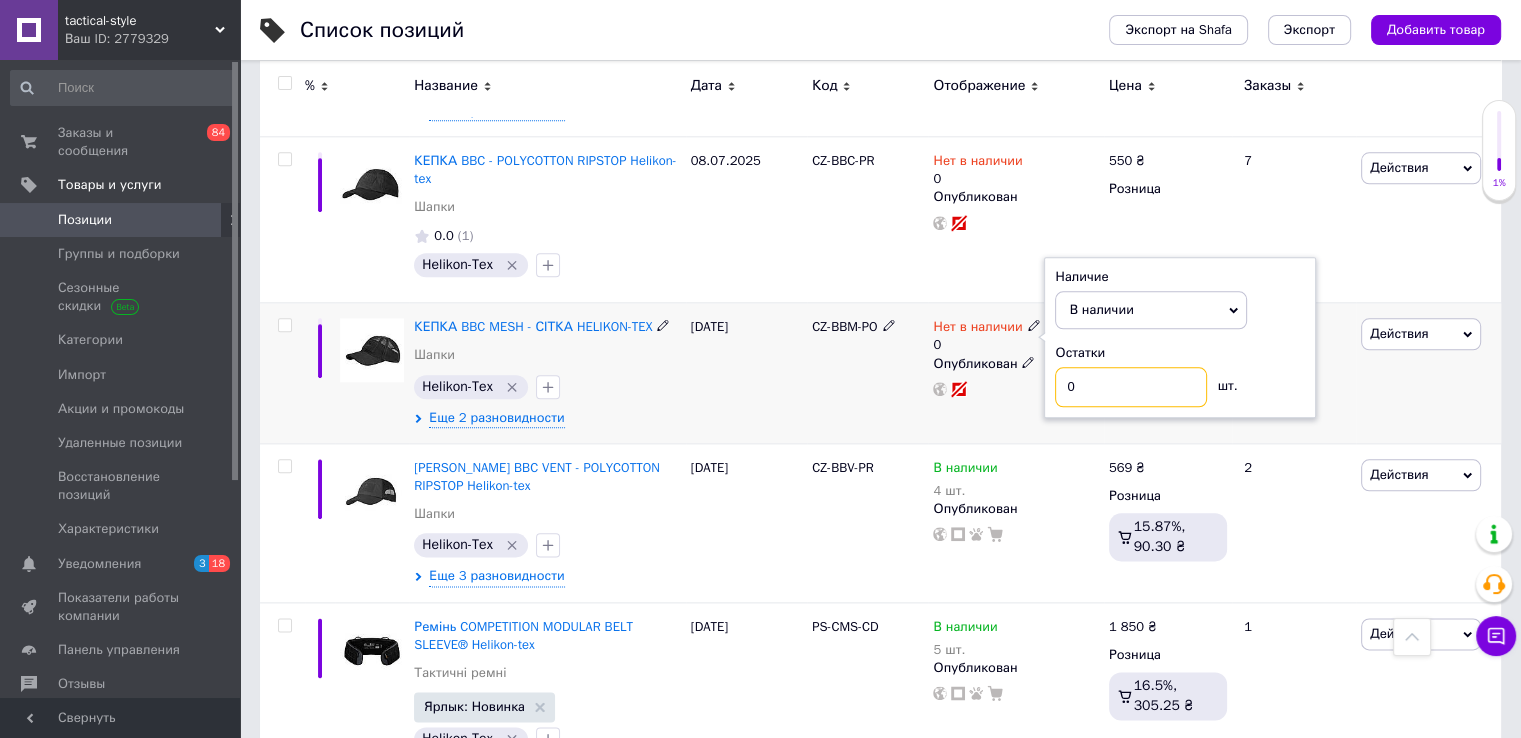 click on "0" at bounding box center (1131, 387) 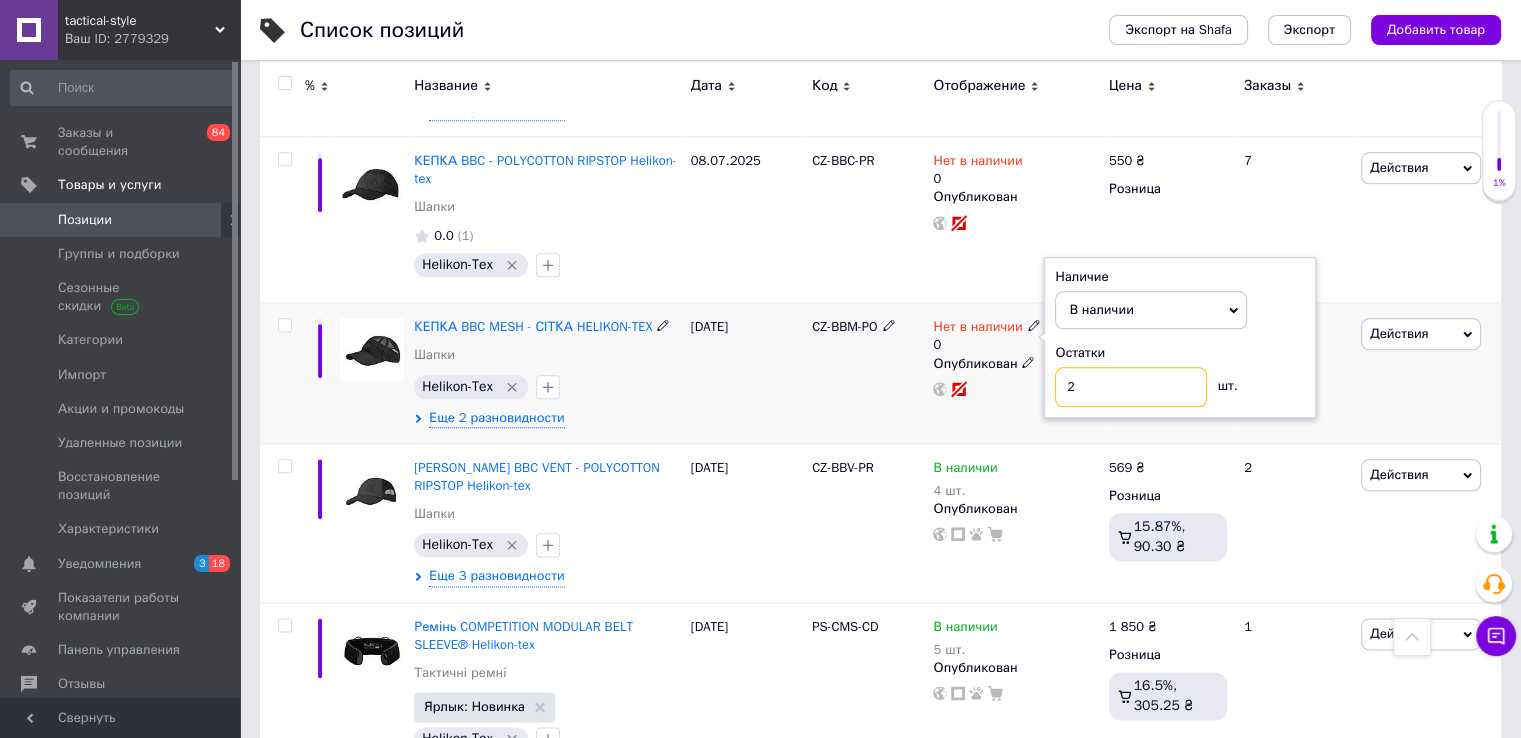 type on "2" 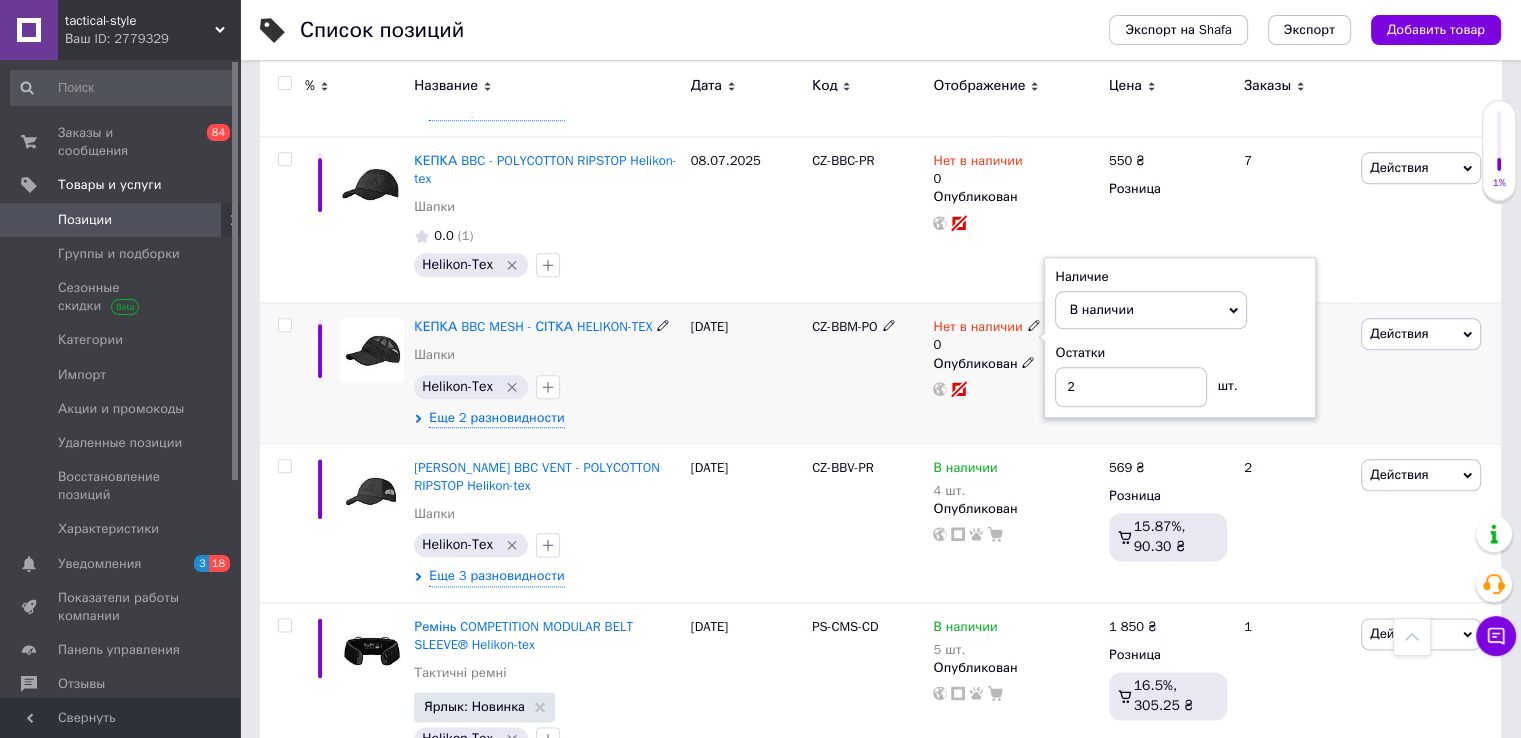 click at bounding box center (1015, 389) 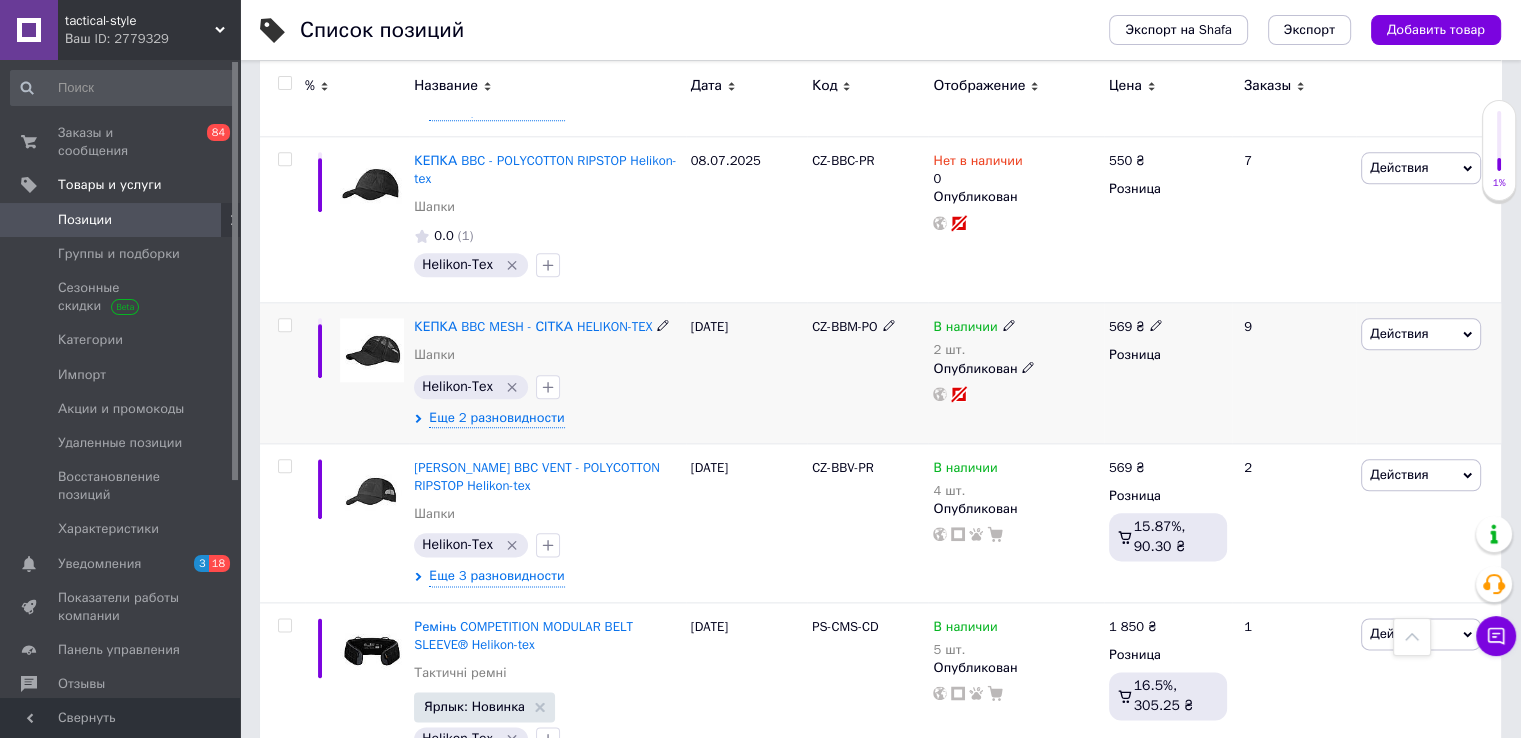 click on "В наличии 2 шт. Опубликован" at bounding box center (1015, 373) 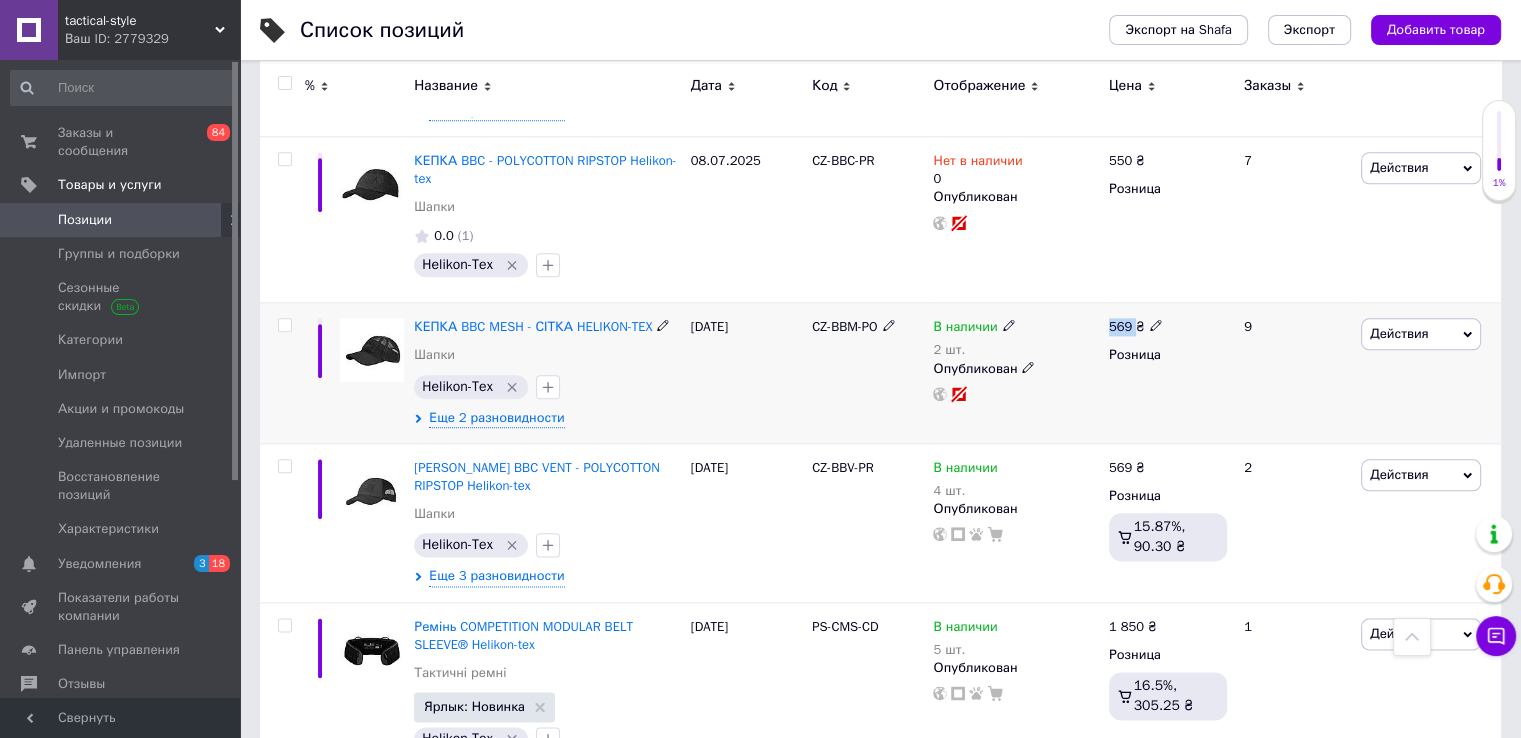 click on "В наличии 2 шт. Опубликован" at bounding box center [1015, 373] 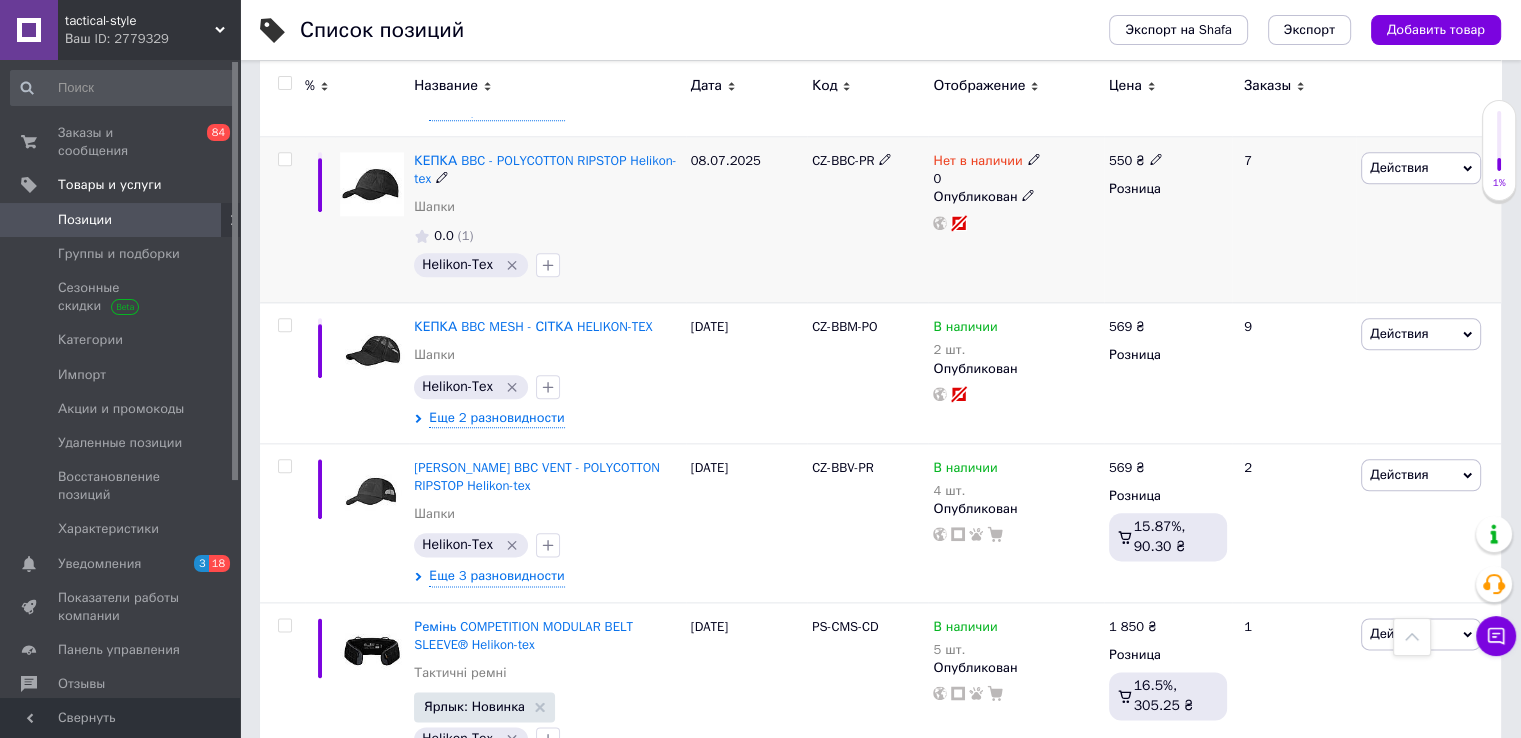 click 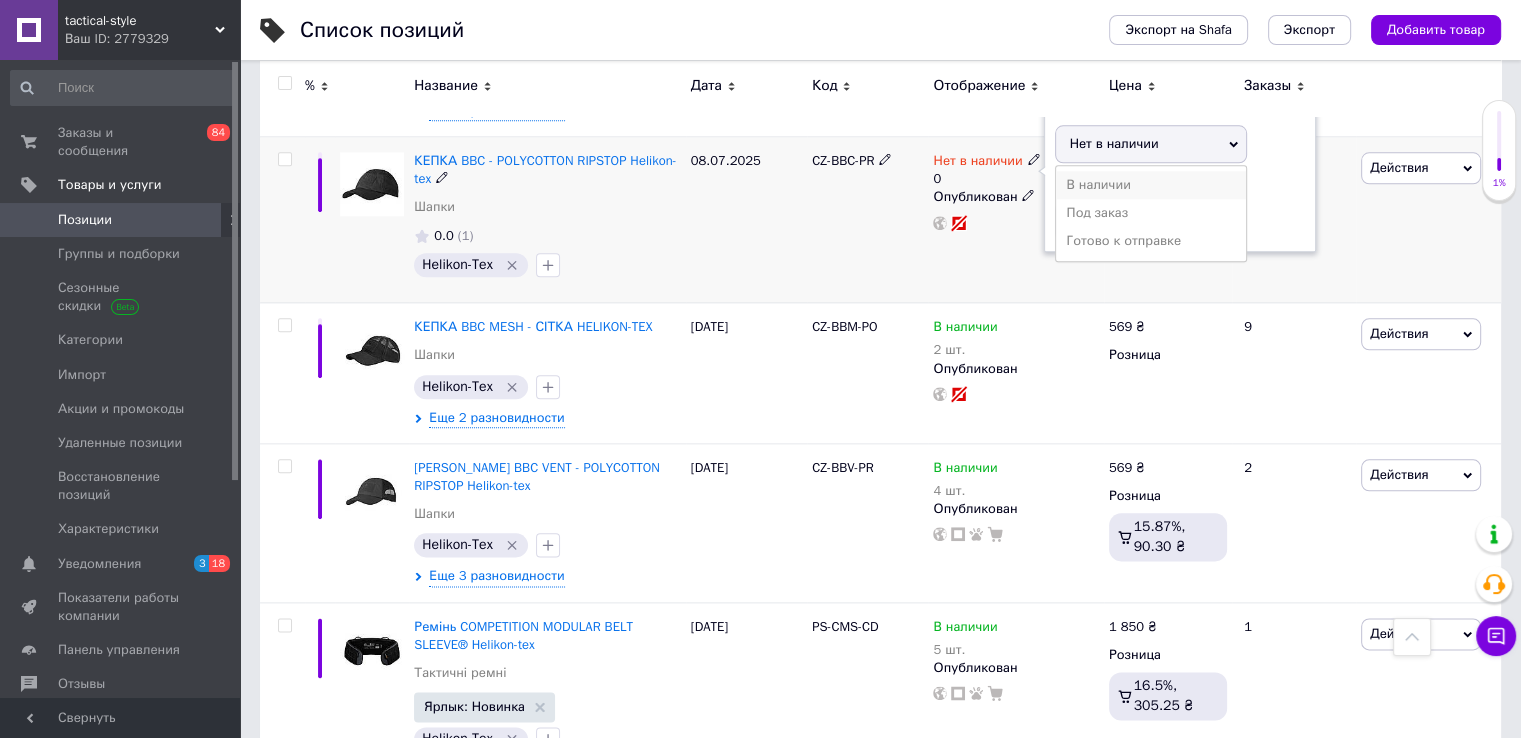 click on "В наличии" at bounding box center (1151, 185) 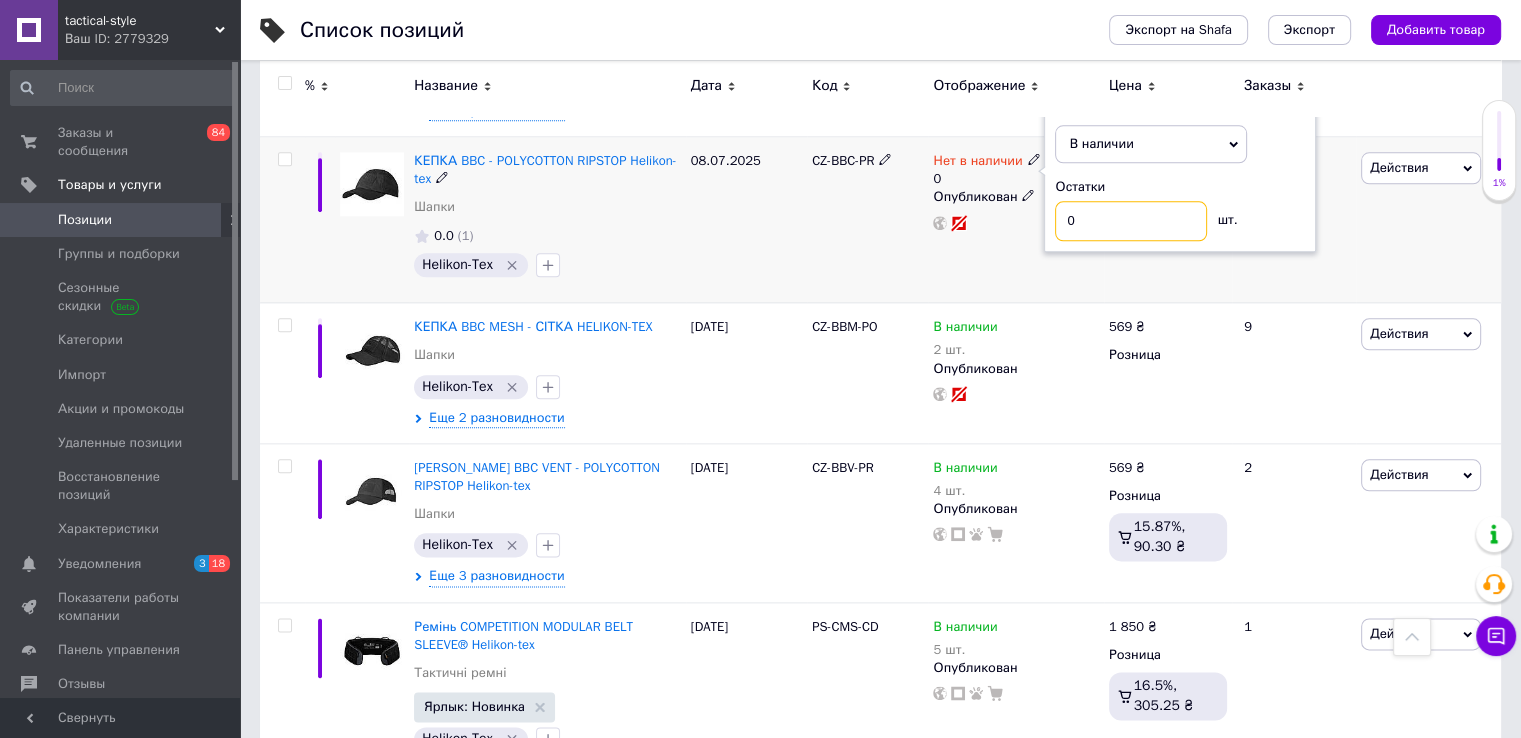 click on "0" at bounding box center (1131, 221) 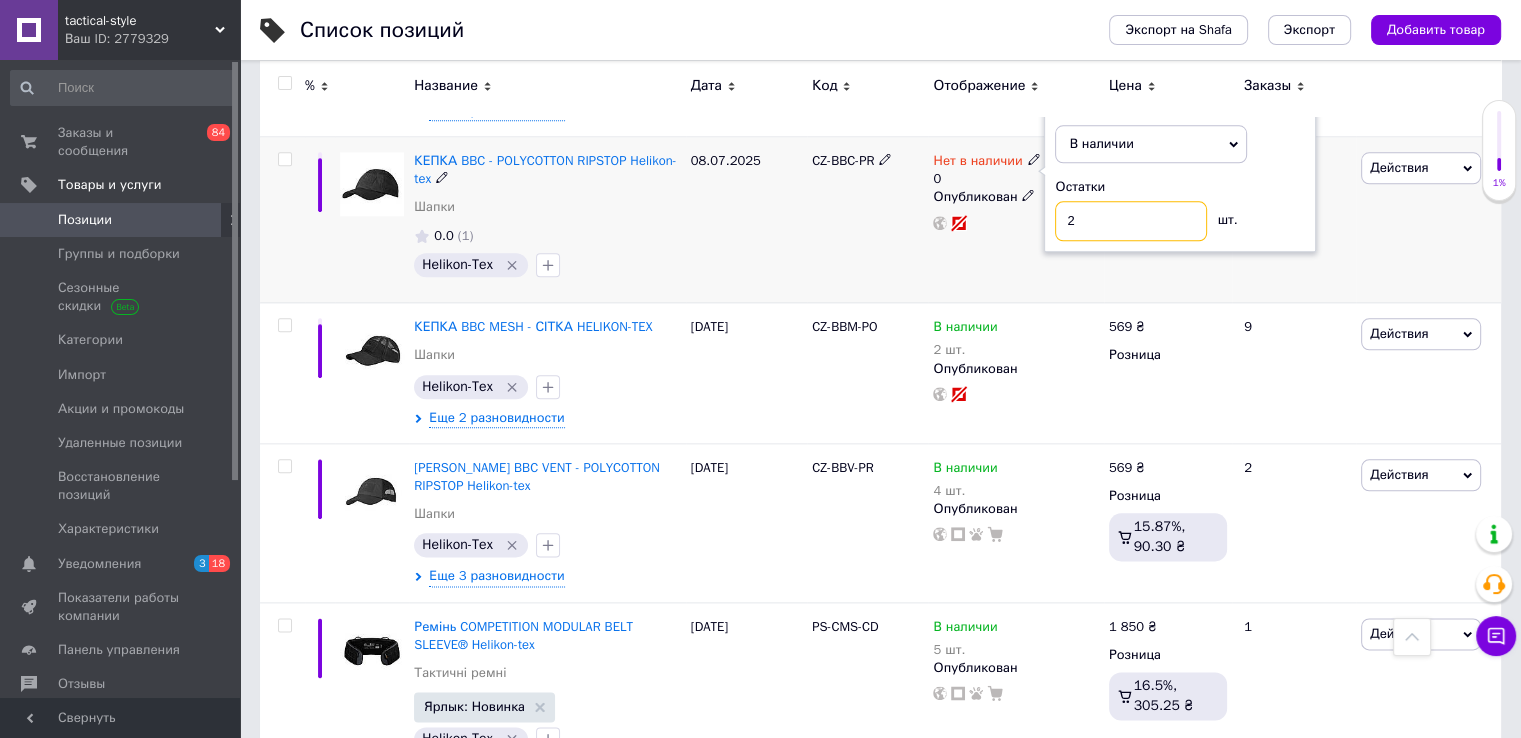 type on "2" 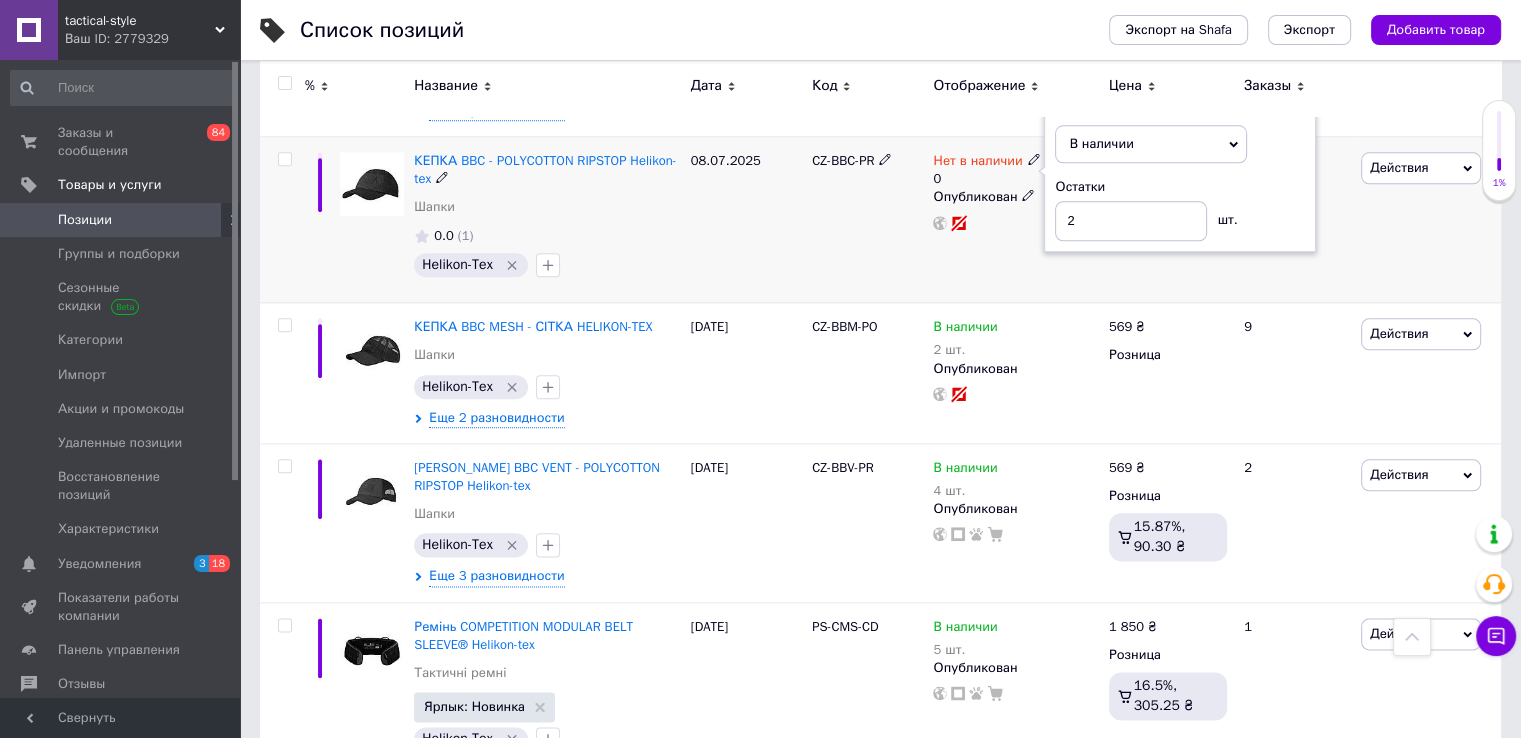 click on "08.07.2025" at bounding box center [746, 220] 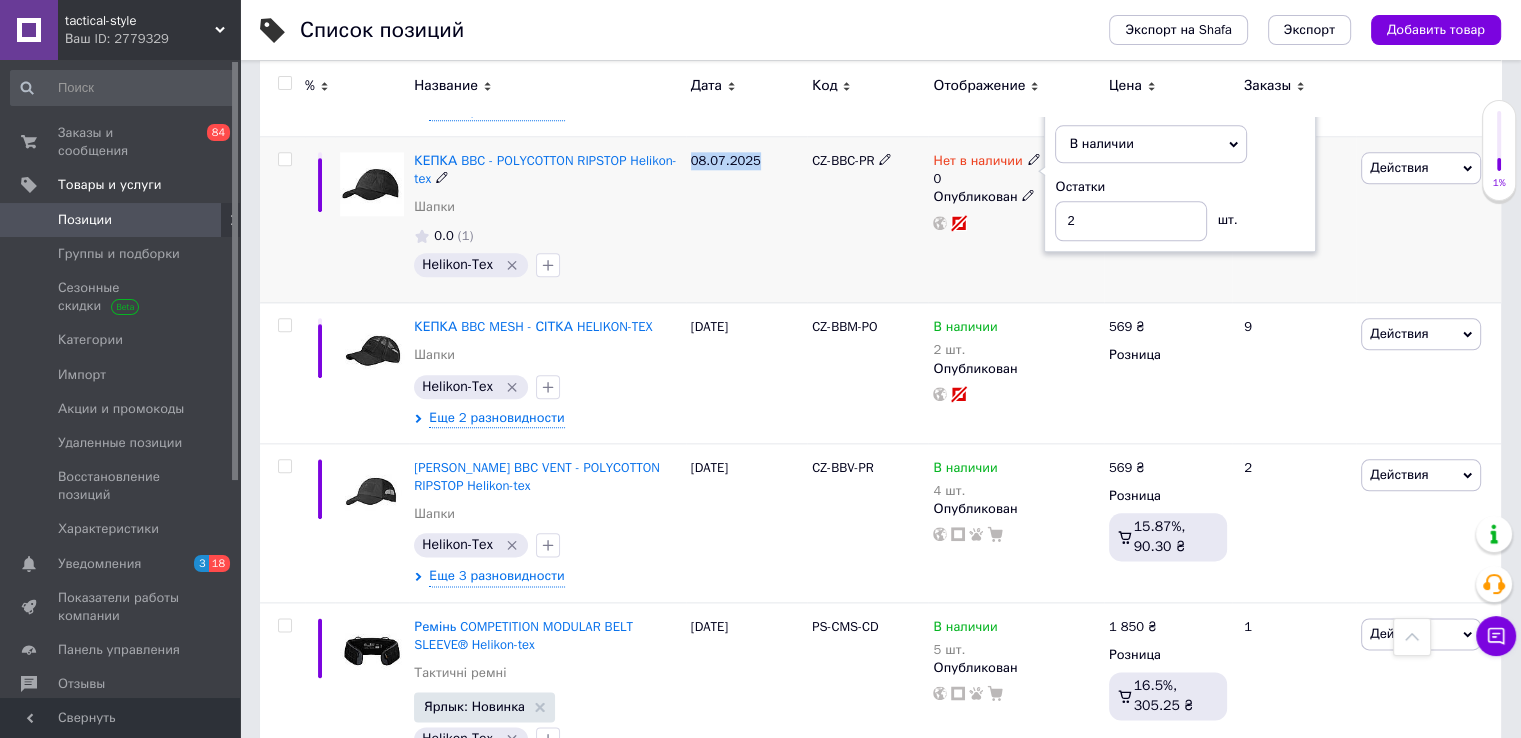 click on "08.07.2025" at bounding box center (746, 220) 